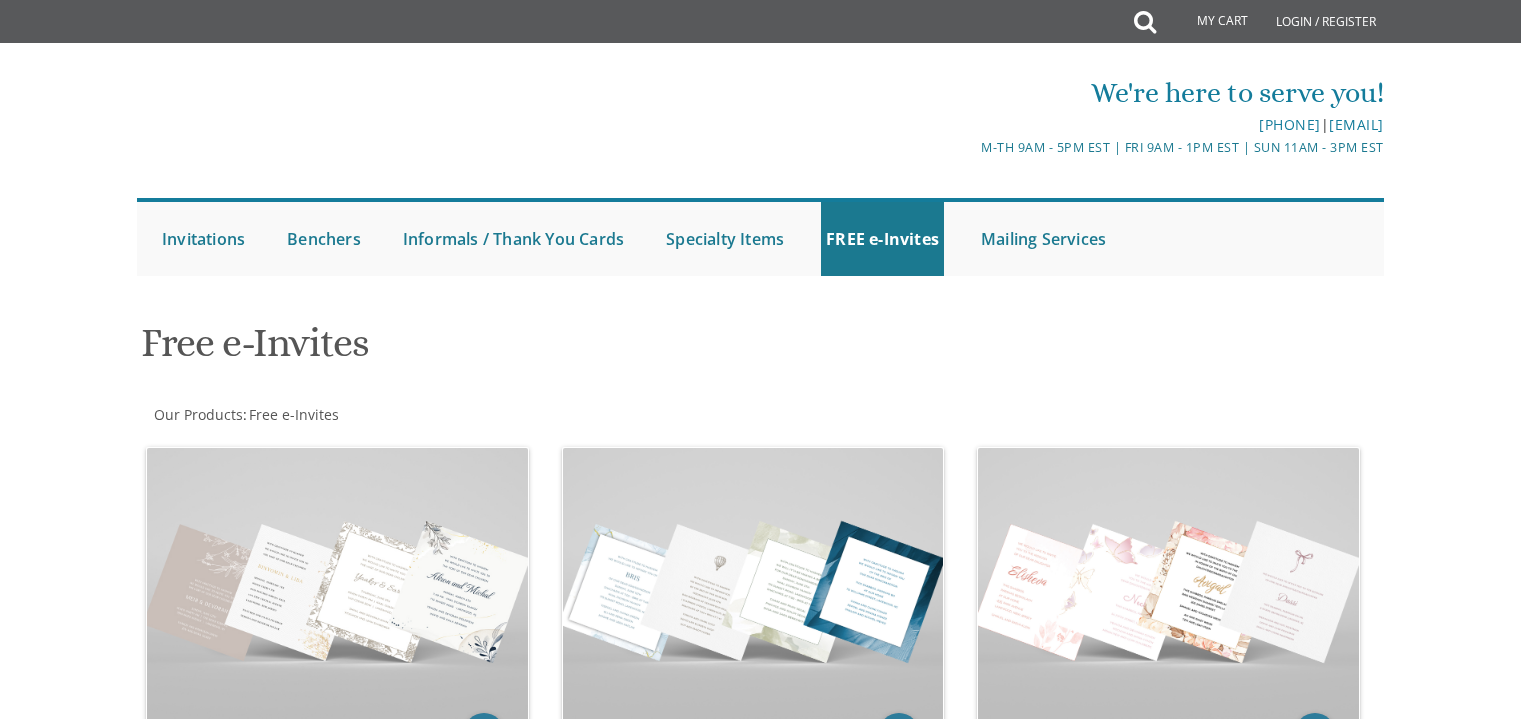 scroll, scrollTop: 0, scrollLeft: 0, axis: both 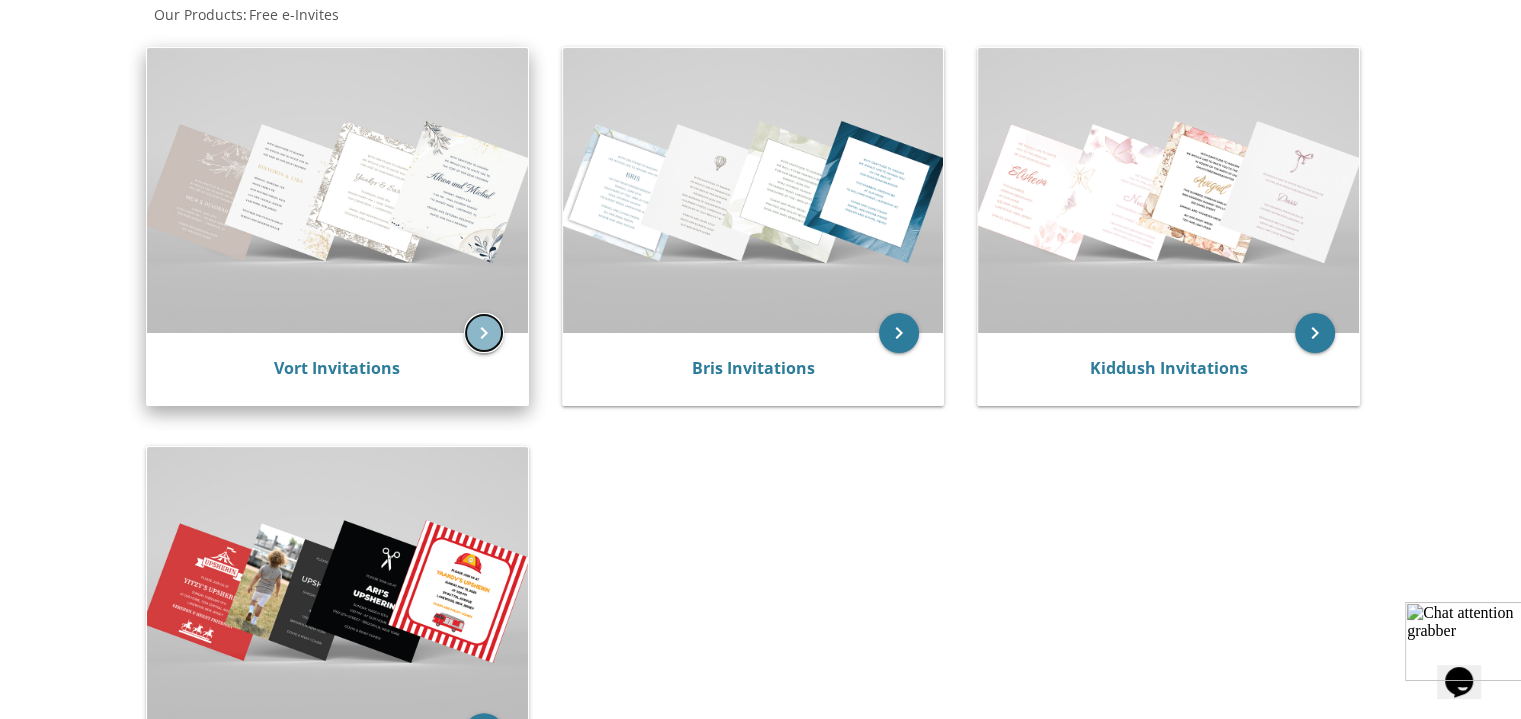 click on "keyboard_arrow_right" at bounding box center [484, 333] 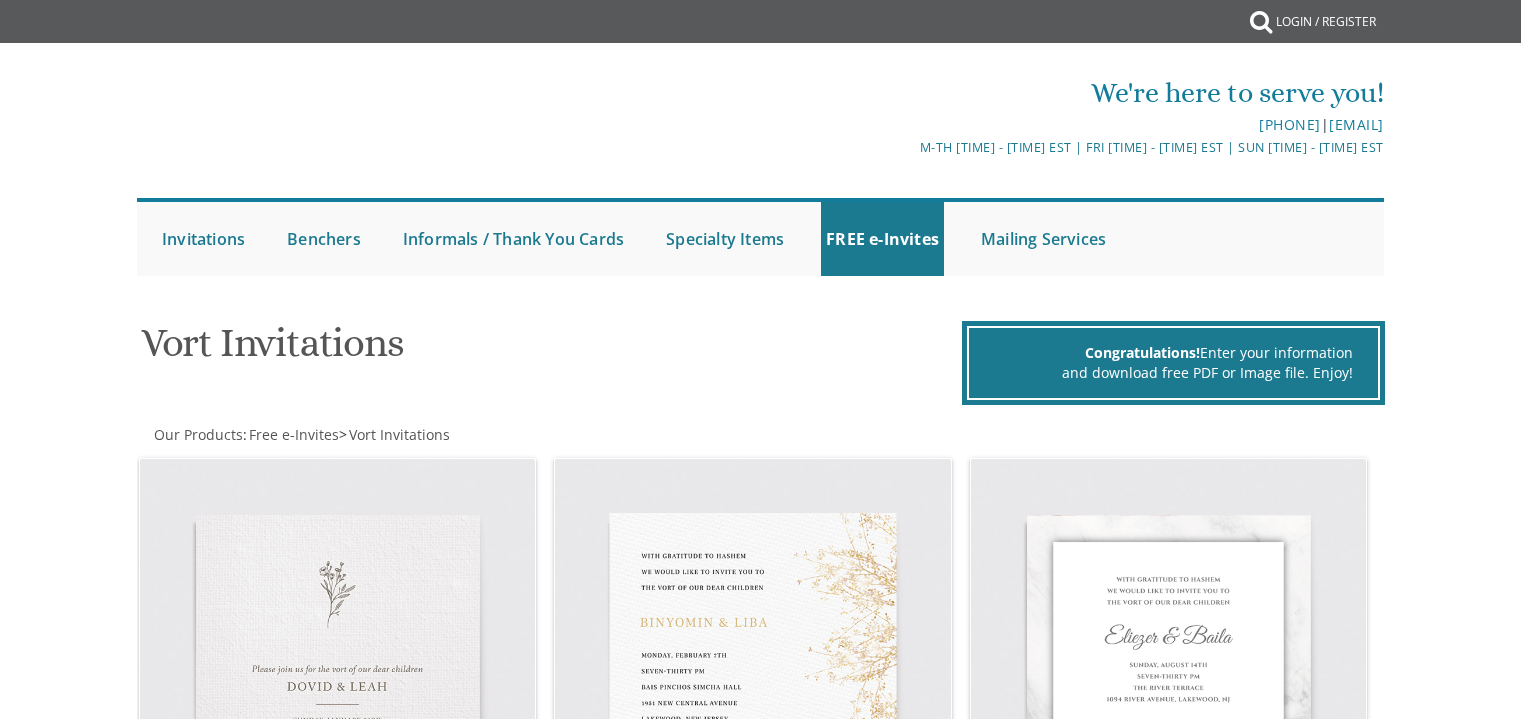 scroll, scrollTop: 0, scrollLeft: 0, axis: both 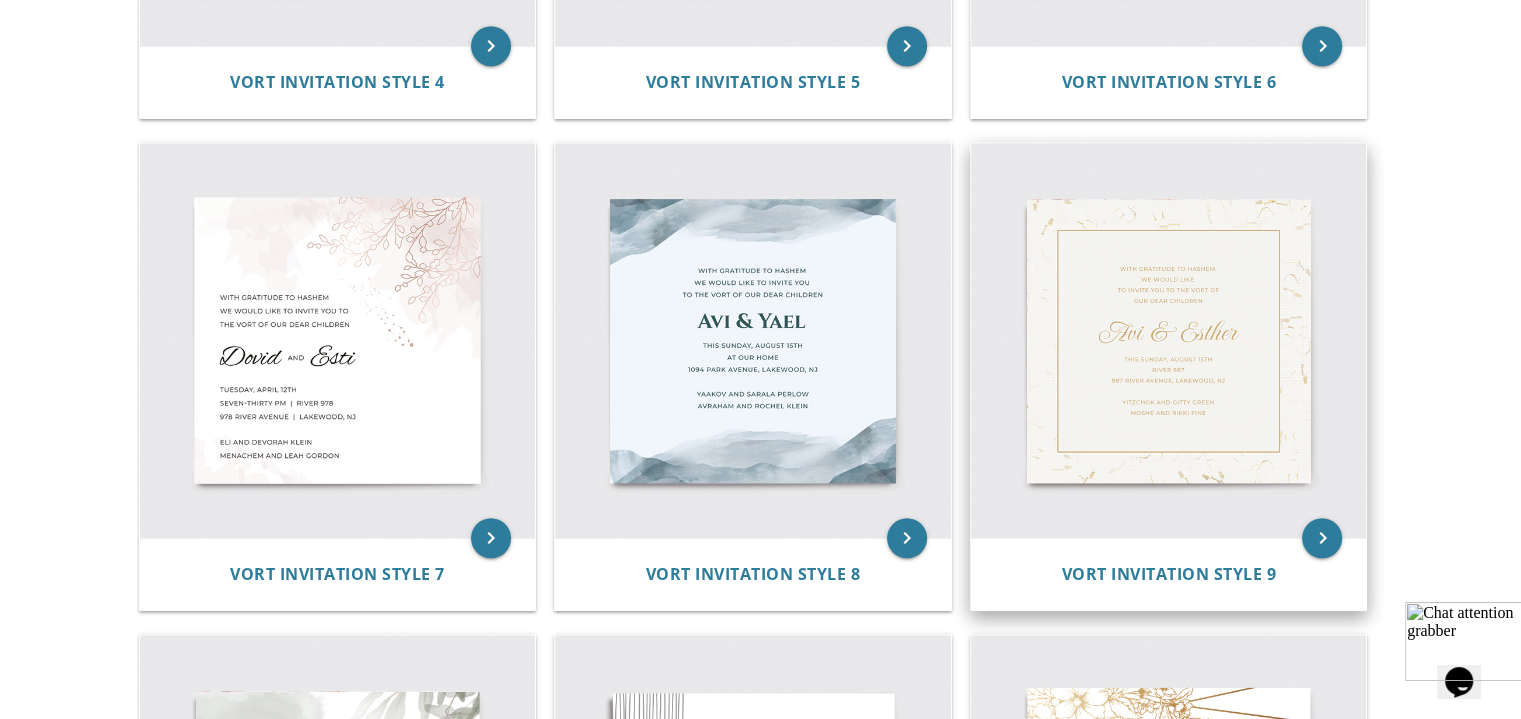 click at bounding box center (1169, 341) 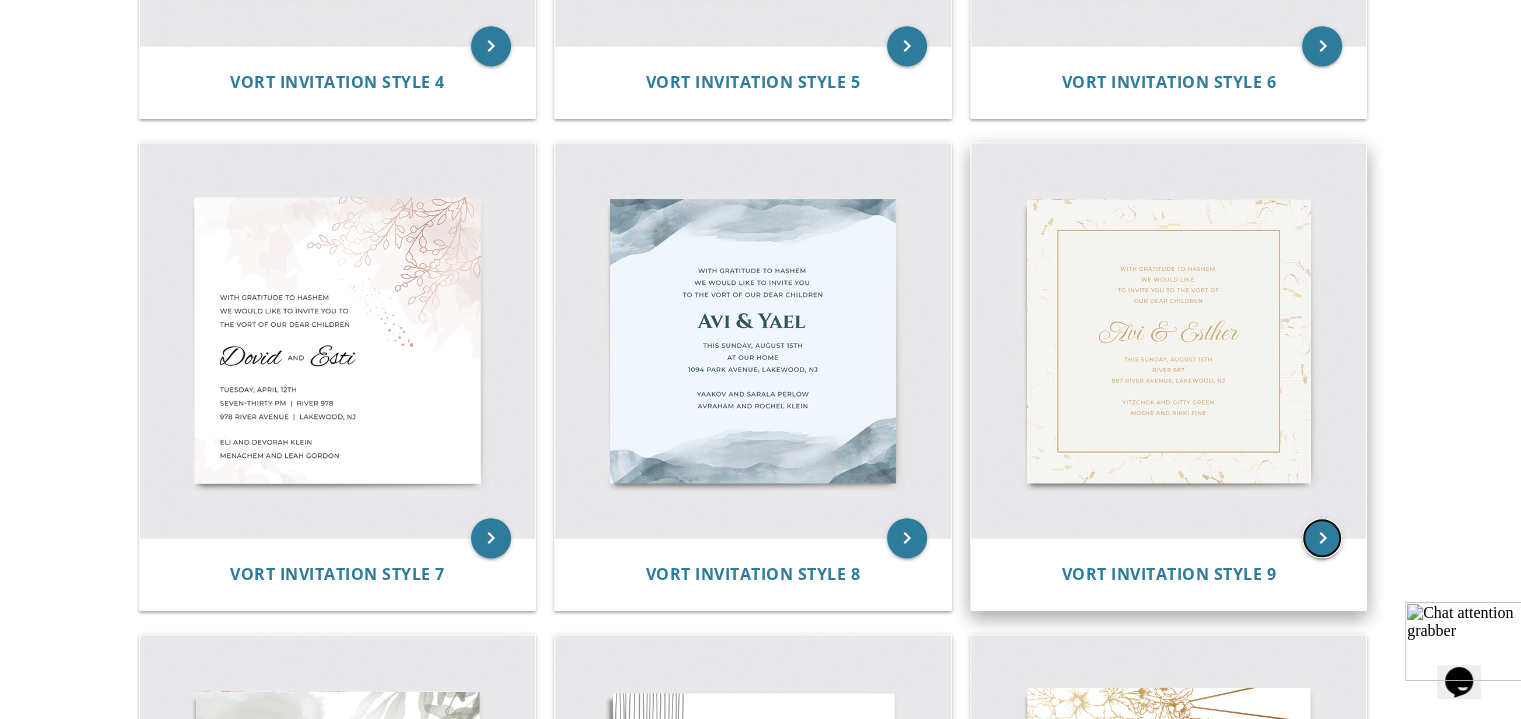 click on "keyboard_arrow_right" at bounding box center [1322, 538] 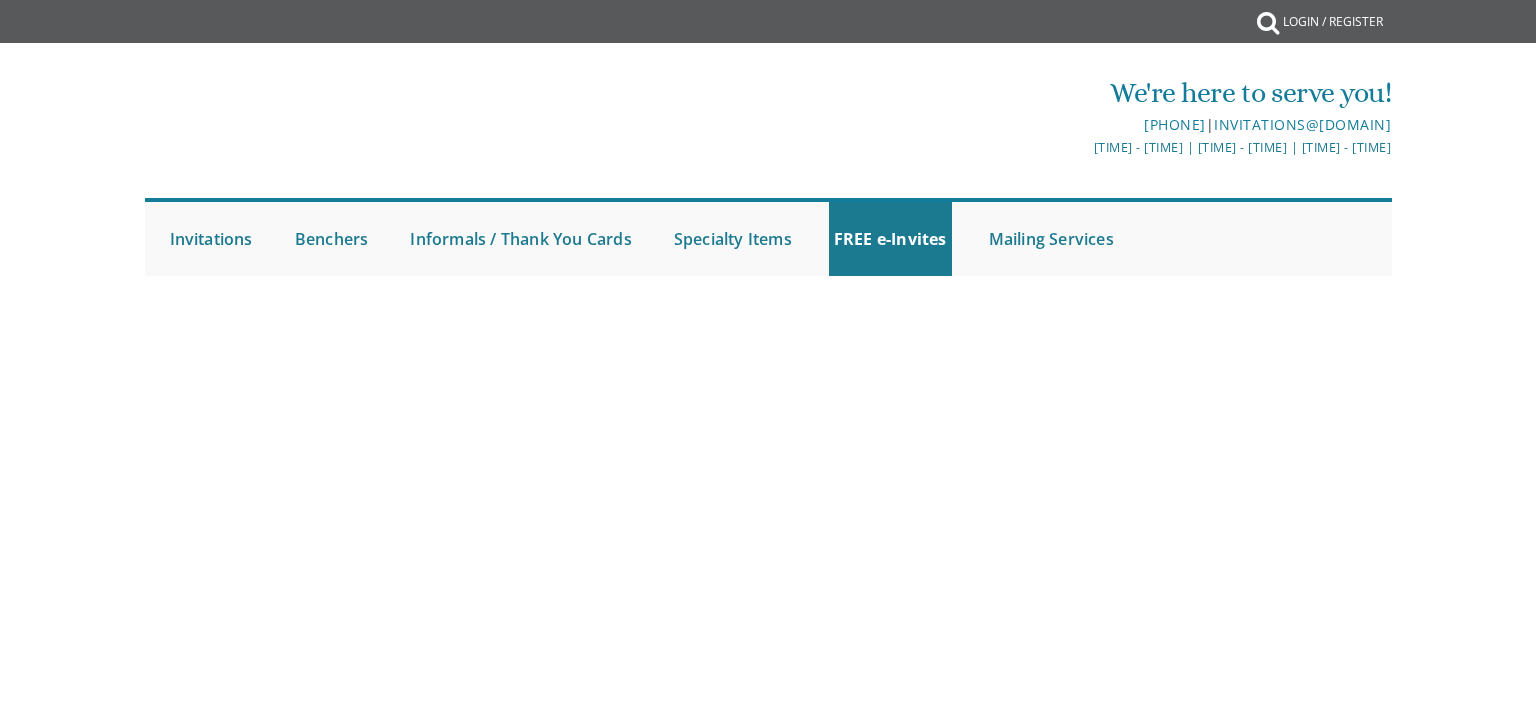 scroll, scrollTop: 0, scrollLeft: 0, axis: both 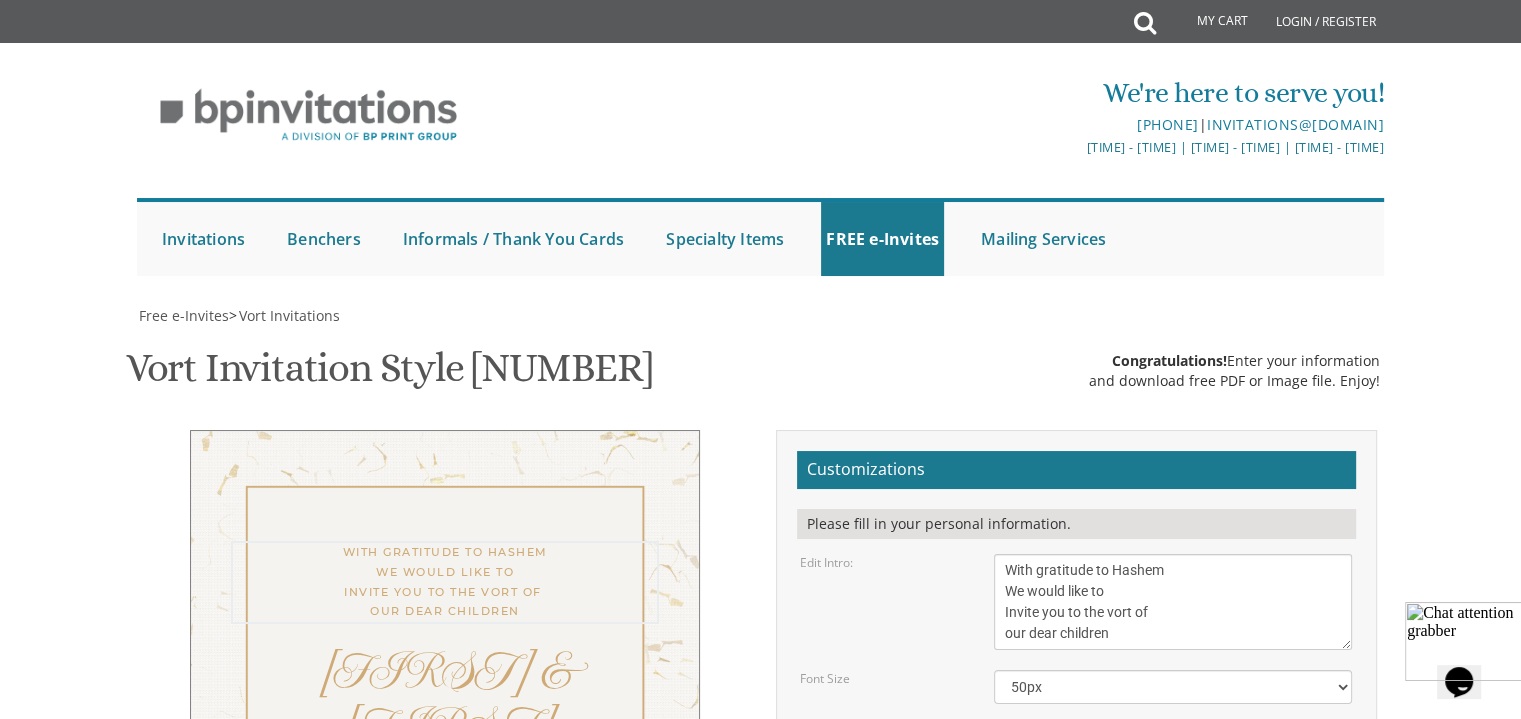 click on "With gratitude to Hashem
We would like to
Invite you to the vort of
our dear children" at bounding box center [1173, 602] 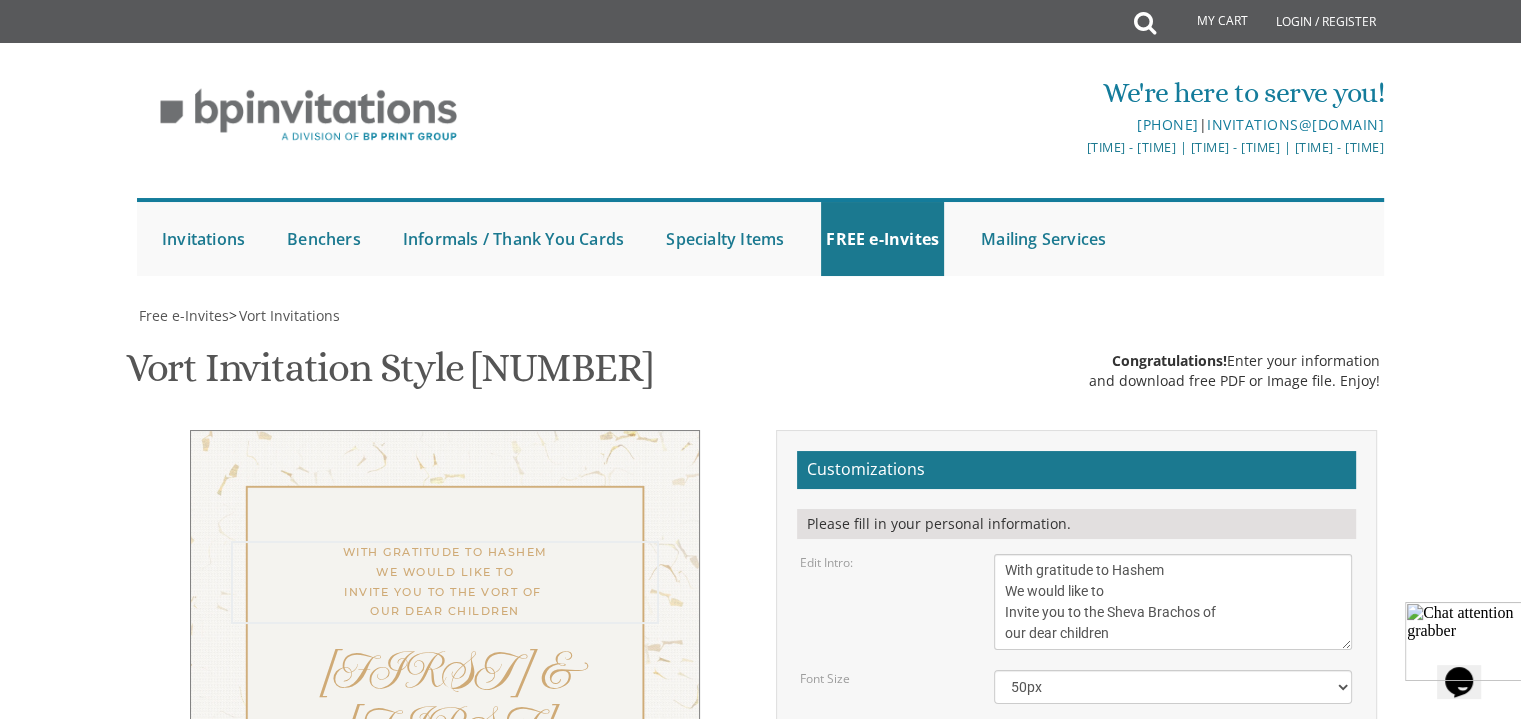 click on "With gratitude to Hashem
We would like to
Invite you to the vort of
our dear children" at bounding box center (1173, 602) 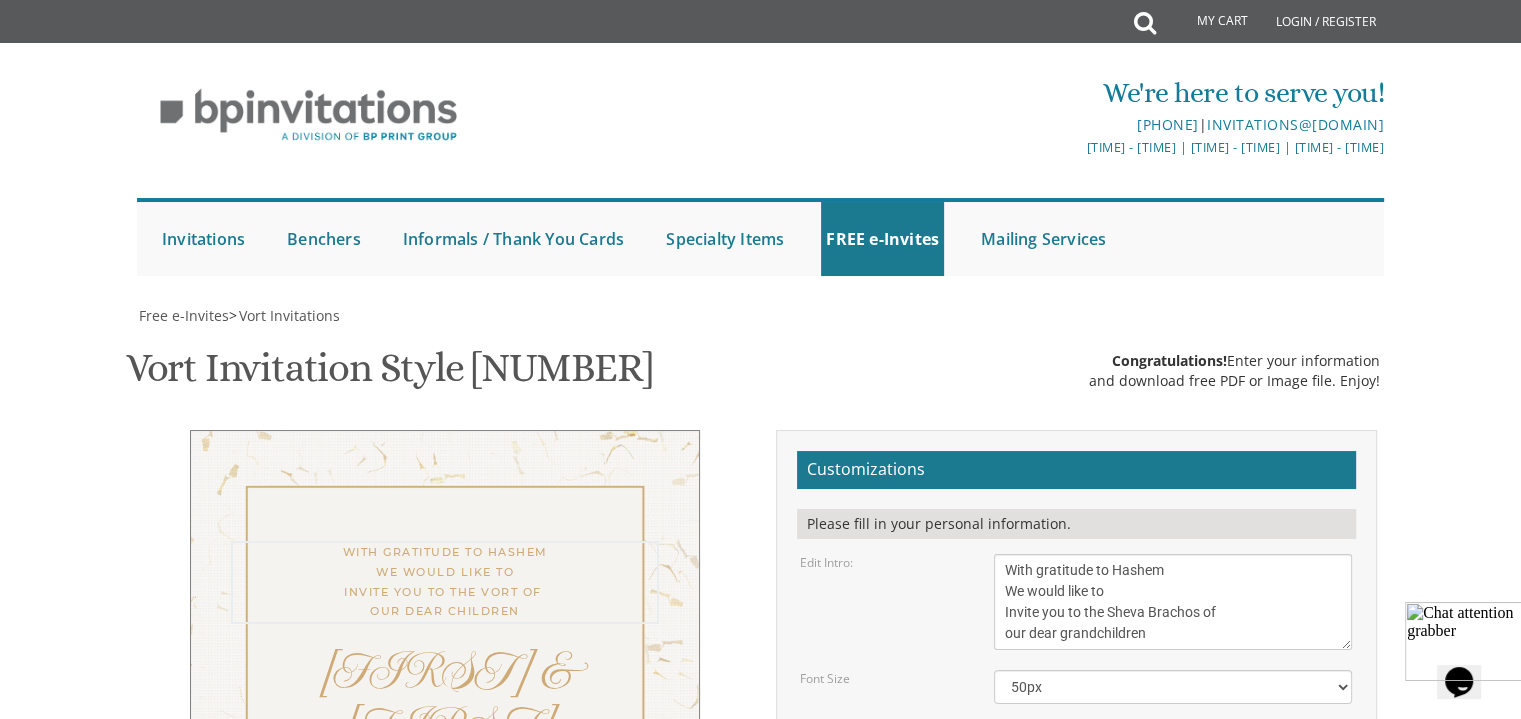 scroll, scrollTop: 400, scrollLeft: 0, axis: vertical 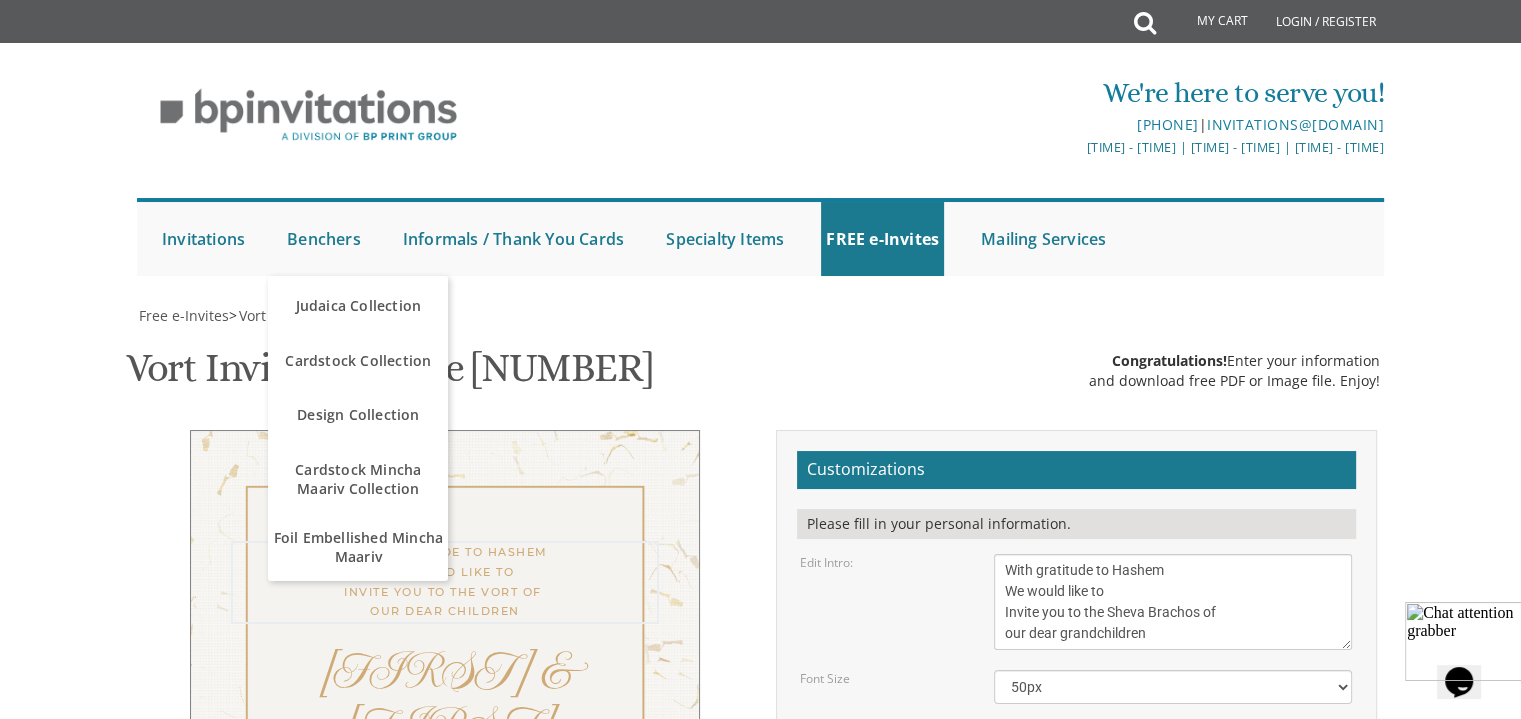 type on "With gratitude to Hashem
We would like to
Invite you to the Sheva Brachos of
our dear grandchildren" 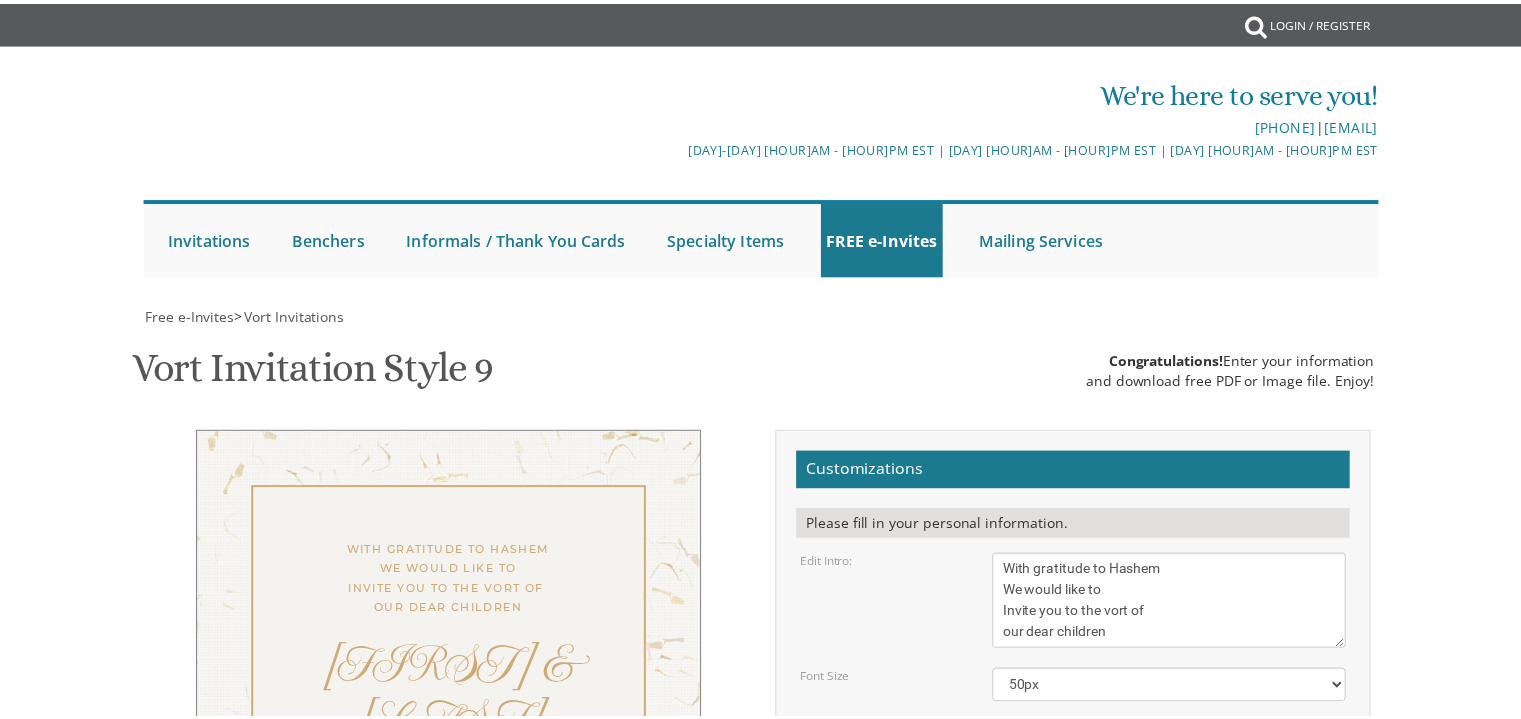 scroll, scrollTop: 96, scrollLeft: 0, axis: vertical 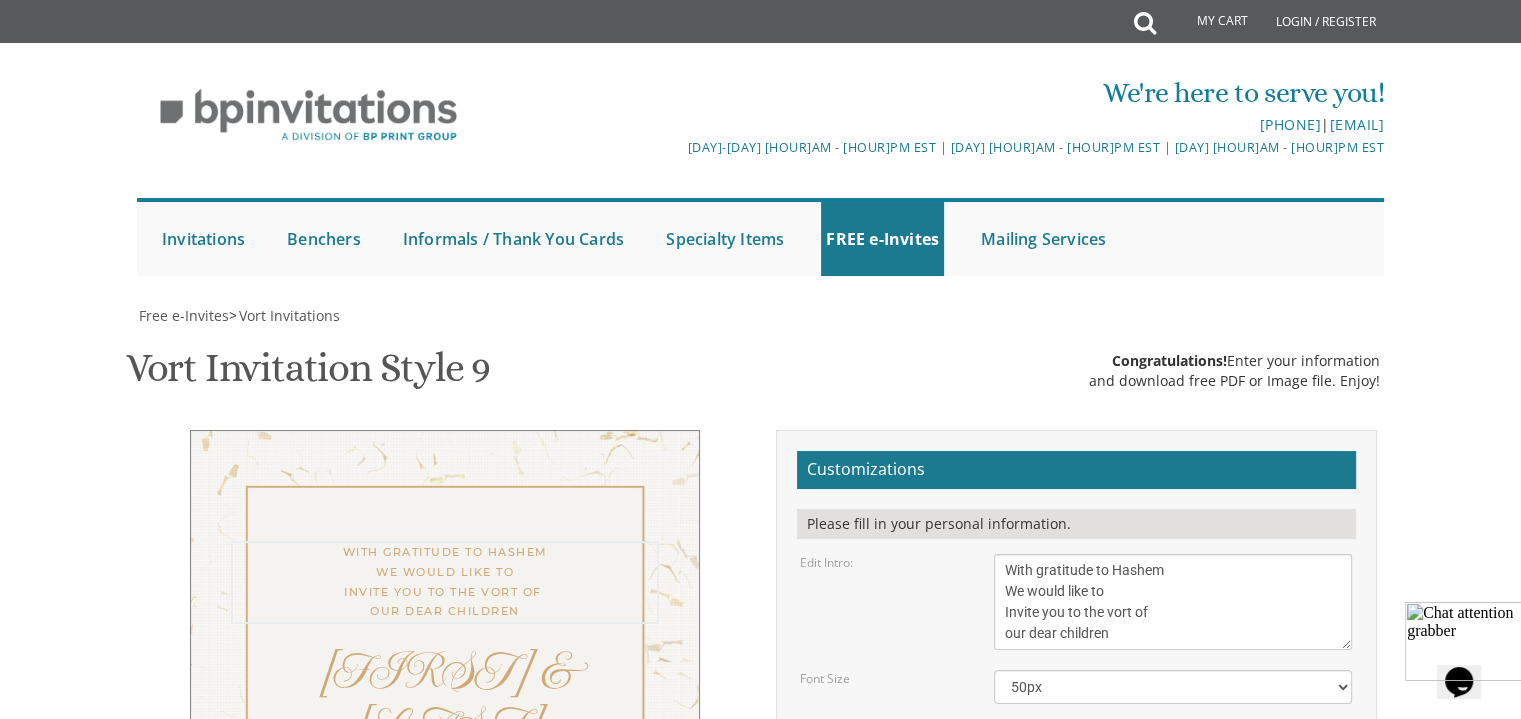 click on "With gratitude to Hashem
We would like to
Invite you to the vort of
our dear children" at bounding box center (1173, 602) 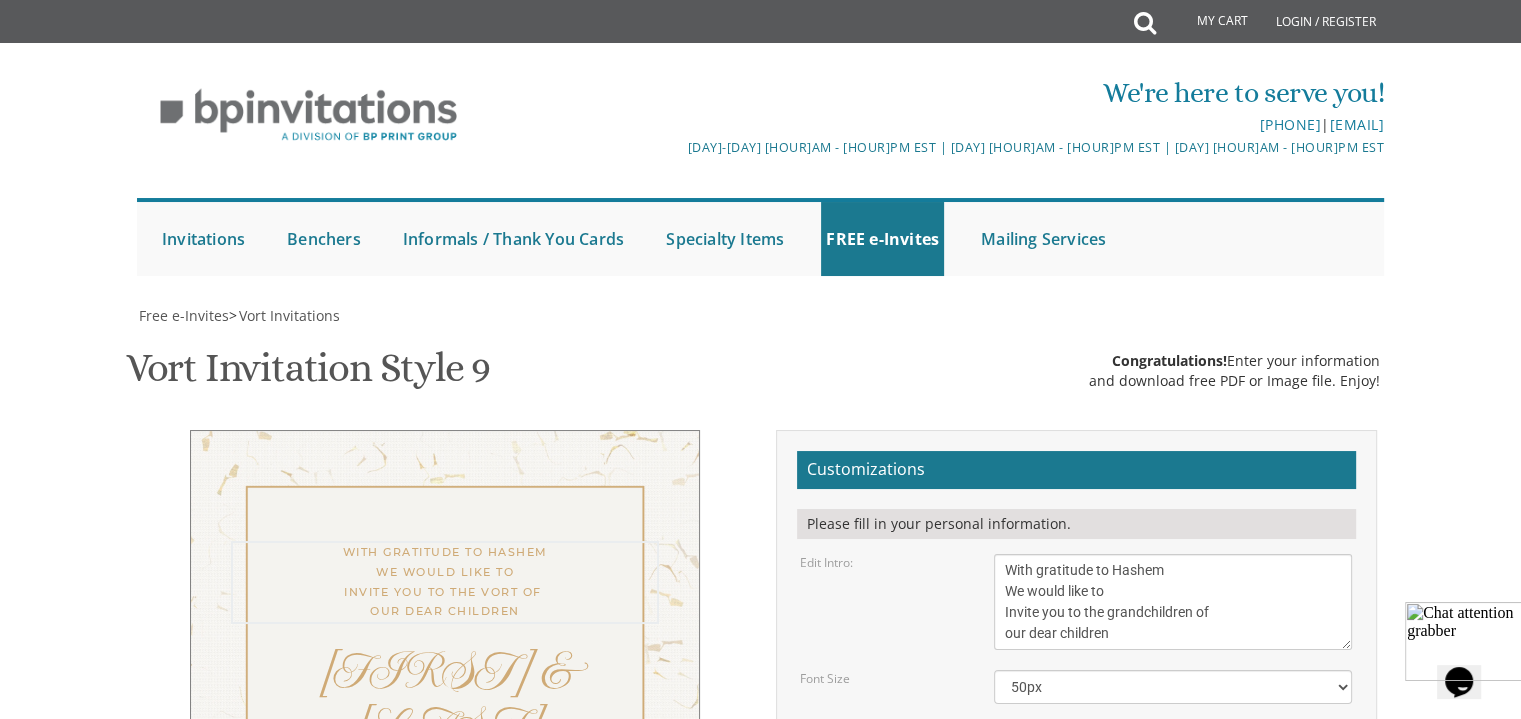 type on "With gratitude to Hashem
We would like to
Invite you to the grandchildren of
our dear children" 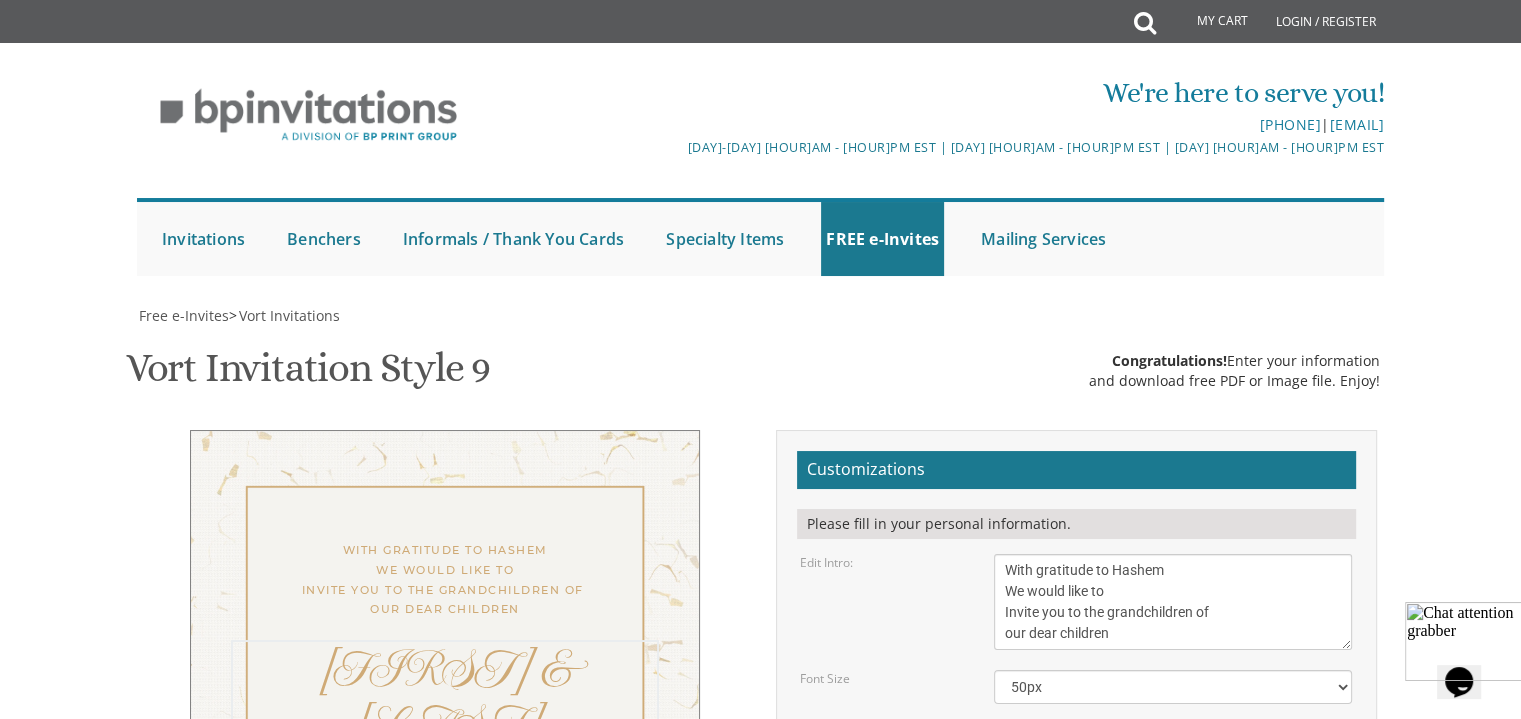 click on "[FIRST] & [LAST]" at bounding box center [1173, 602] 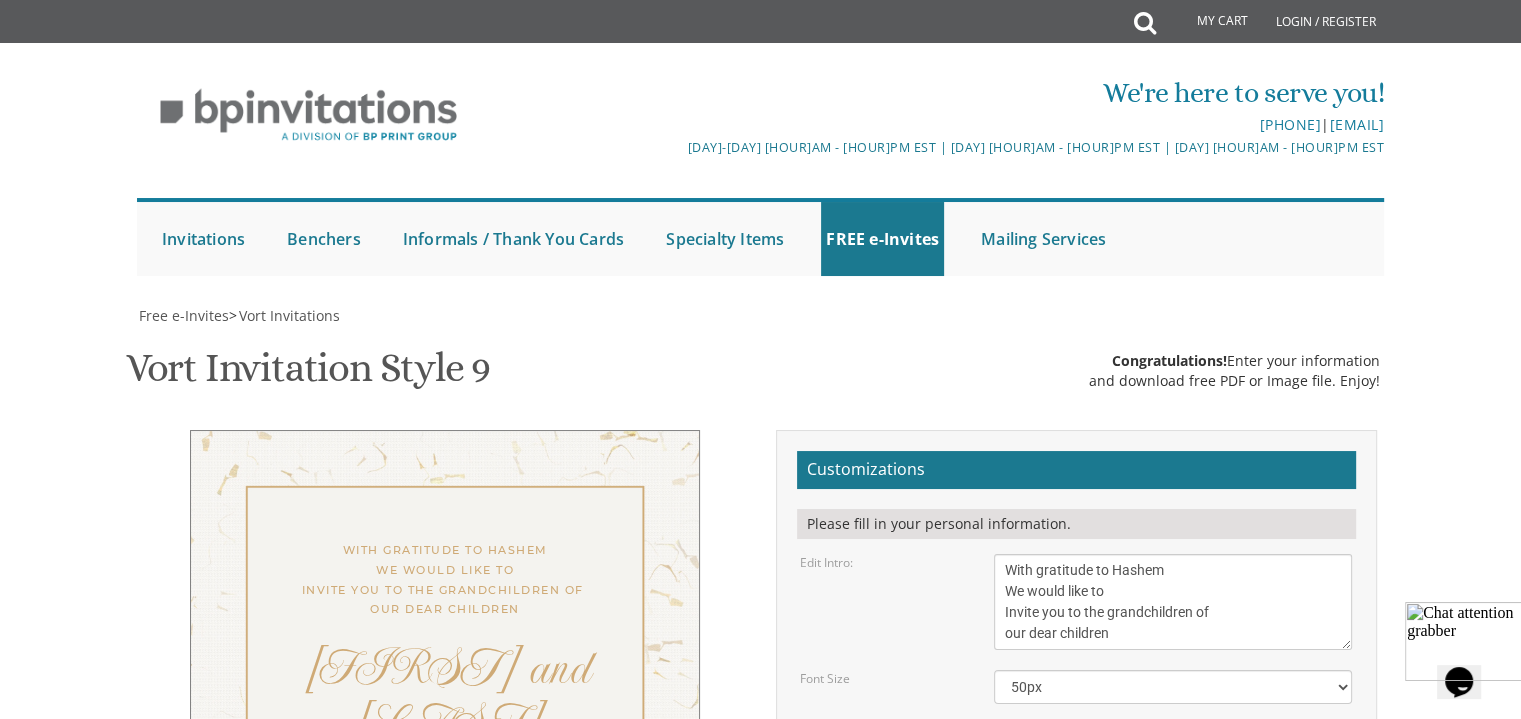 drag, startPoint x: 1032, startPoint y: 498, endPoint x: 1003, endPoint y: 499, distance: 29.017237 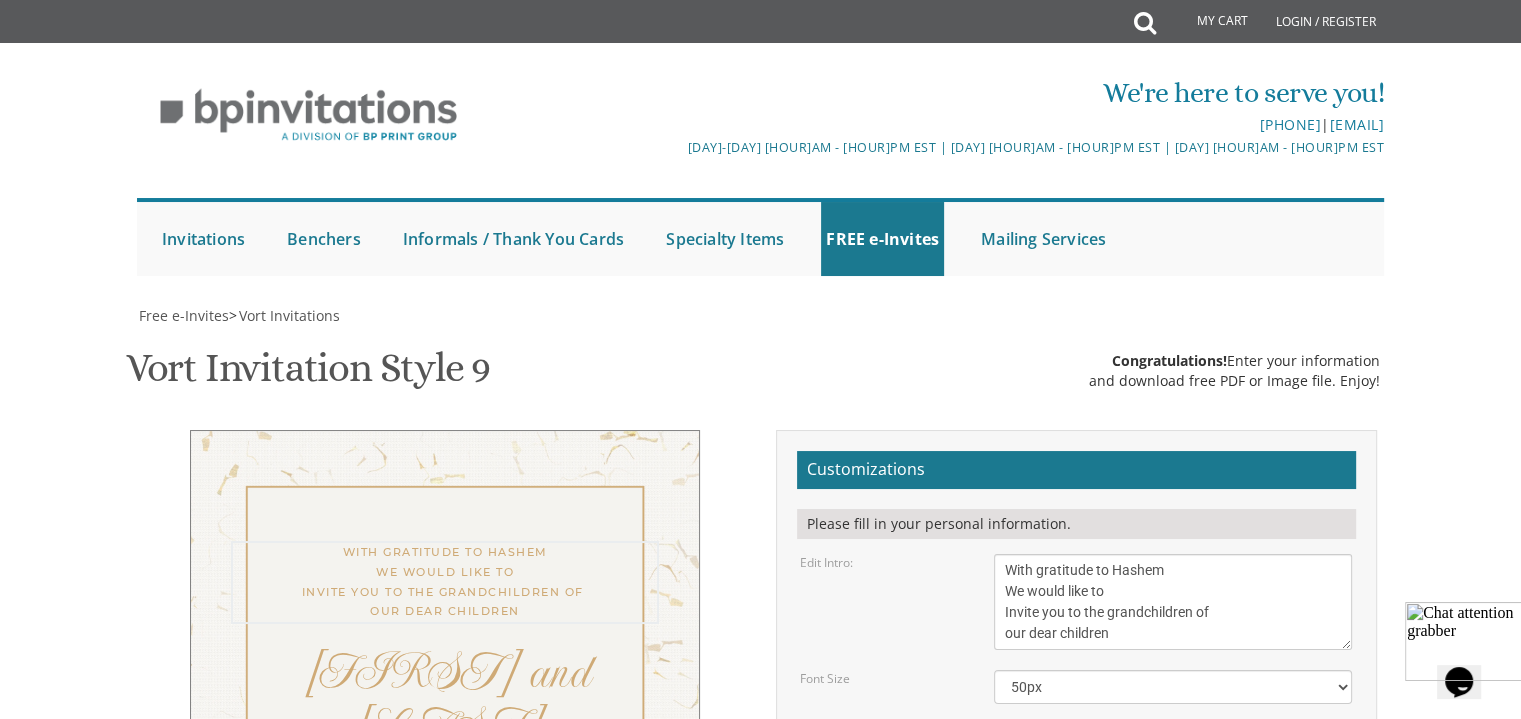 drag, startPoint x: 1192, startPoint y: 117, endPoint x: 1111, endPoint y: 123, distance: 81.22192 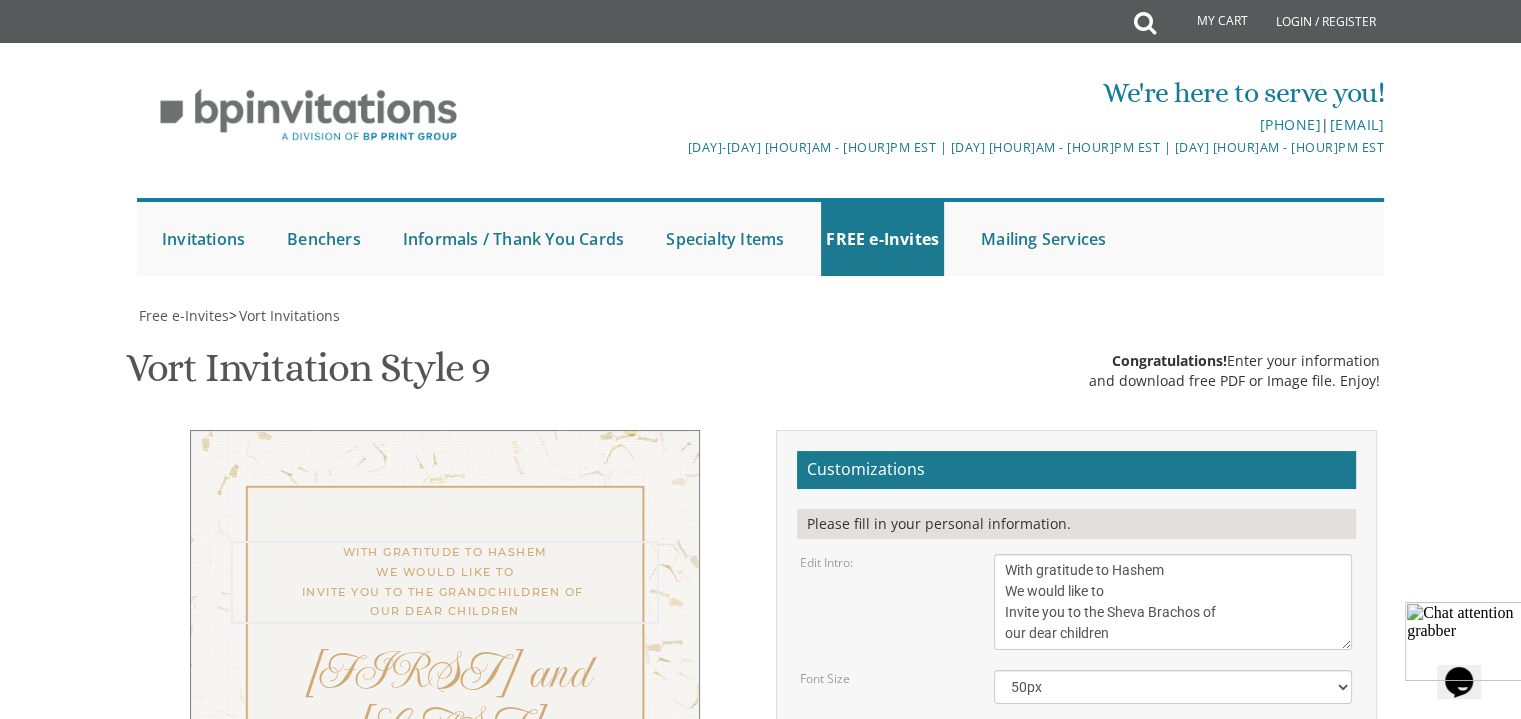 click on "With gratitude to Hashem
We would like to
Invite you to the vort of
our dear children" at bounding box center (1173, 602) 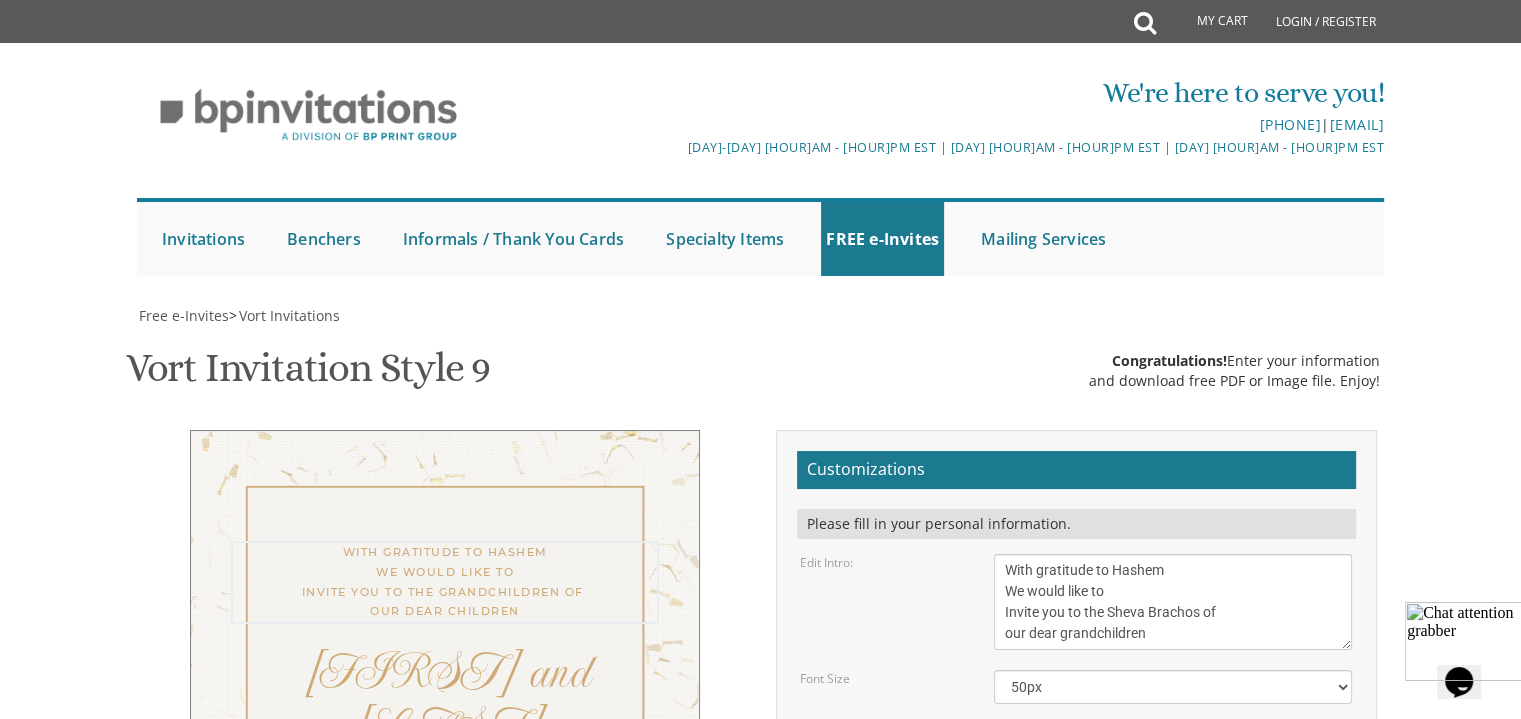 type on "With gratitude to Hashem
We would like to
Invite you to the Sheva Brachos of
our dear grandchildren" 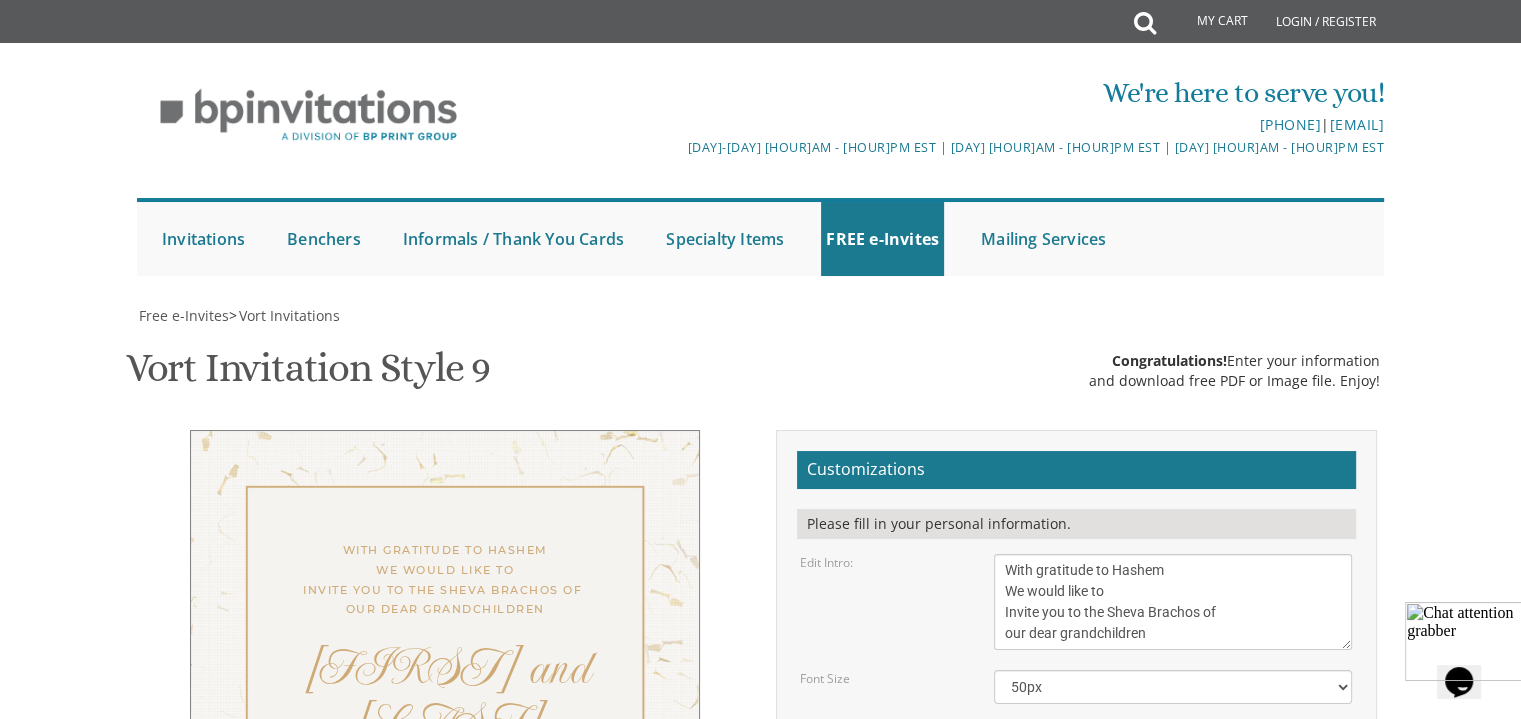 click on "Download PDF" at bounding box center (1191, 1079) 